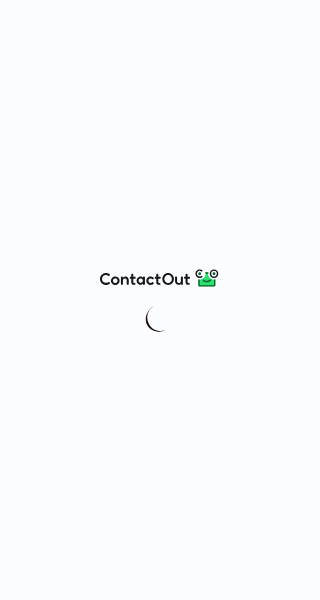 scroll, scrollTop: 0, scrollLeft: 0, axis: both 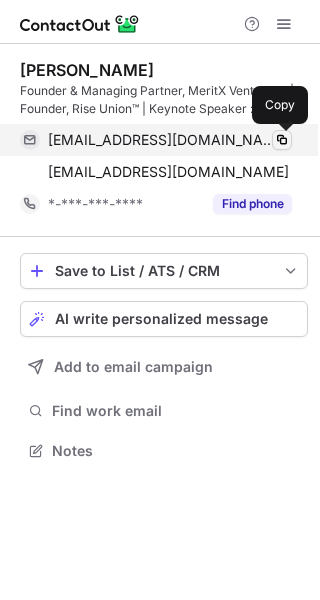 click at bounding box center (282, 140) 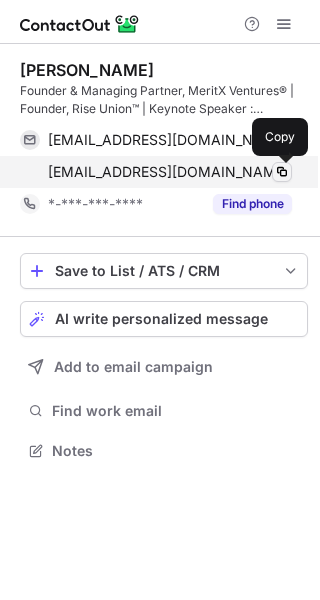click at bounding box center (282, 172) 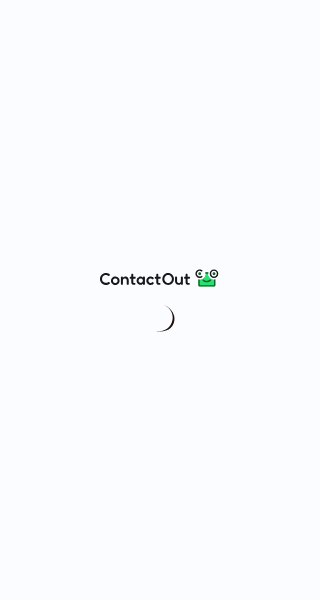 scroll, scrollTop: 0, scrollLeft: 0, axis: both 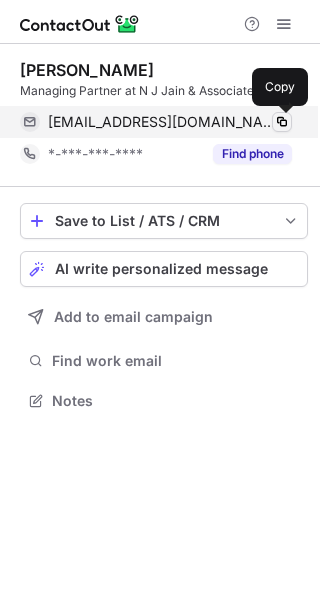 click at bounding box center (282, 122) 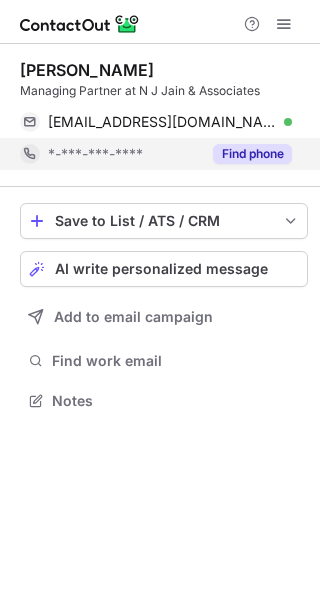 click on "Find phone" at bounding box center [252, 154] 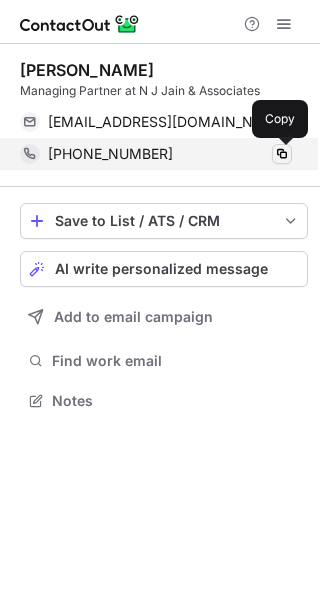 click at bounding box center [282, 154] 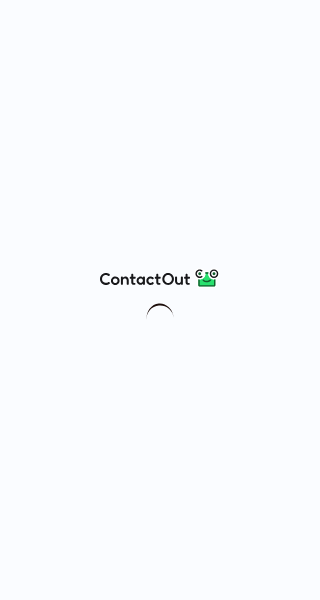 scroll, scrollTop: 0, scrollLeft: 0, axis: both 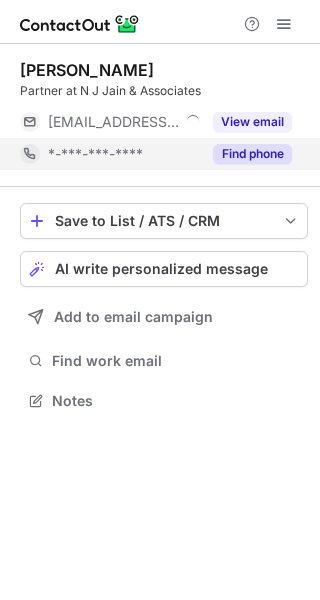 click on "Find phone" at bounding box center [252, 154] 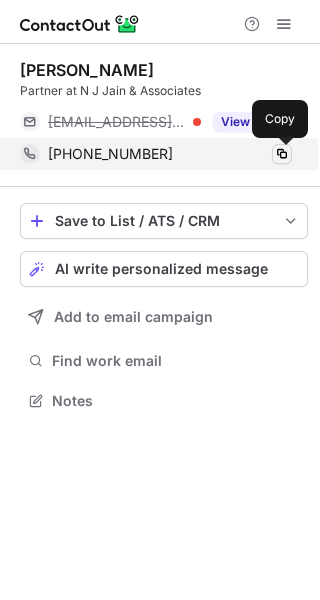 click at bounding box center (282, 154) 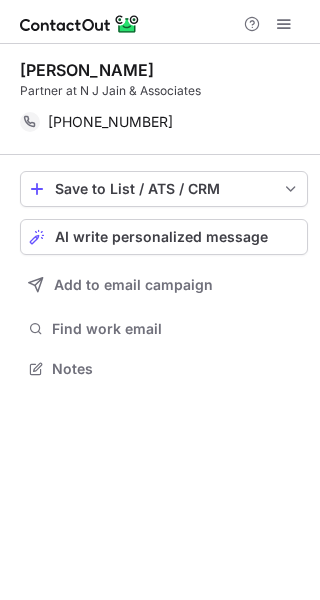 scroll, scrollTop: 354, scrollLeft: 320, axis: both 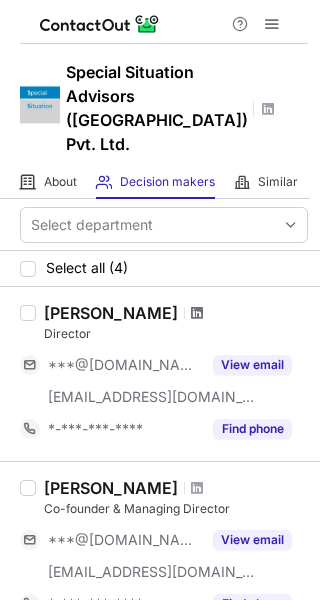 click at bounding box center [197, 313] 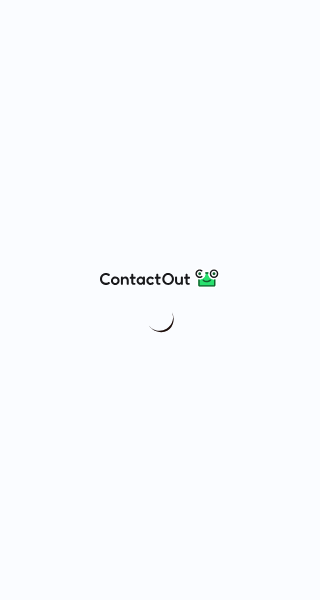 scroll, scrollTop: 0, scrollLeft: 0, axis: both 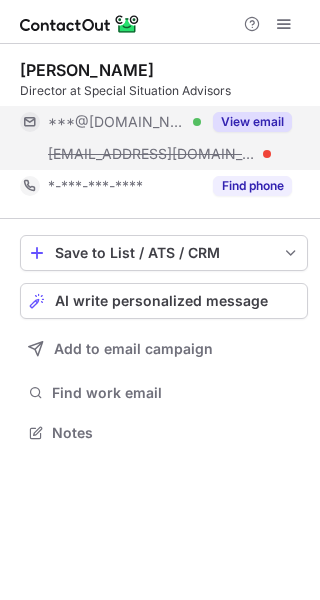 click on "View email" at bounding box center [252, 122] 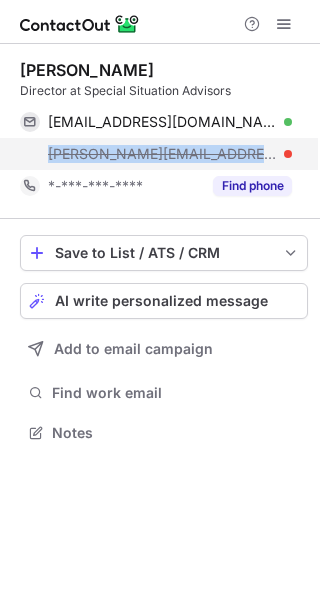 drag, startPoint x: 218, startPoint y: 157, endPoint x: 45, endPoint y: 153, distance: 173.04623 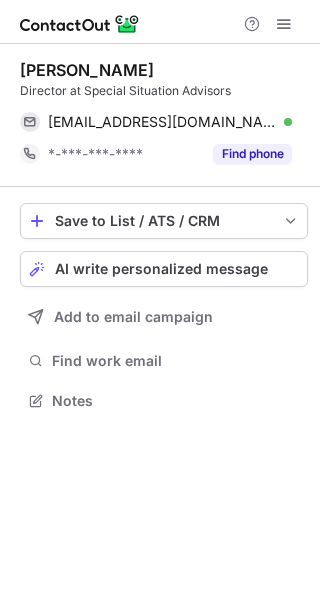 scroll, scrollTop: 386, scrollLeft: 320, axis: both 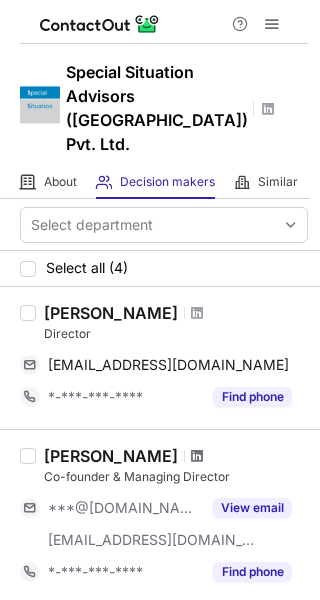 click at bounding box center [197, 456] 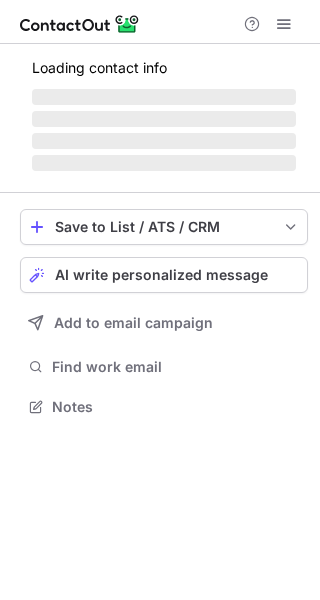 scroll, scrollTop: 0, scrollLeft: 0, axis: both 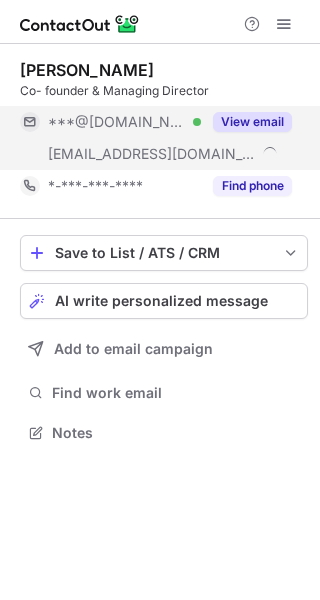click on "View email" at bounding box center [252, 122] 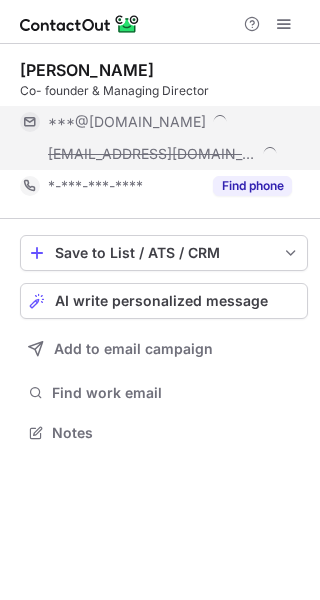 scroll, scrollTop: 10, scrollLeft: 10, axis: both 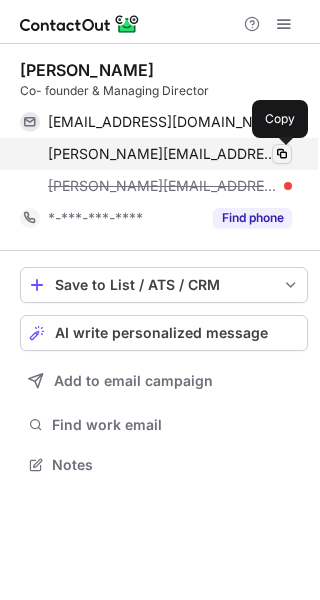 click at bounding box center (282, 154) 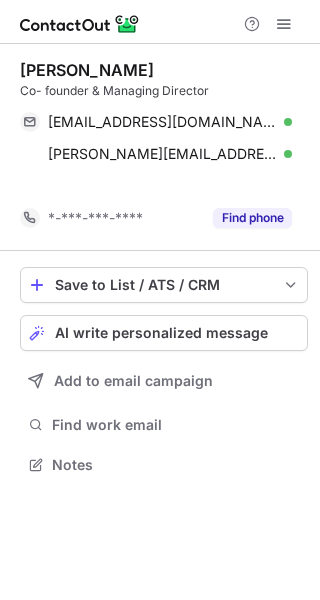 scroll, scrollTop: 418, scrollLeft: 320, axis: both 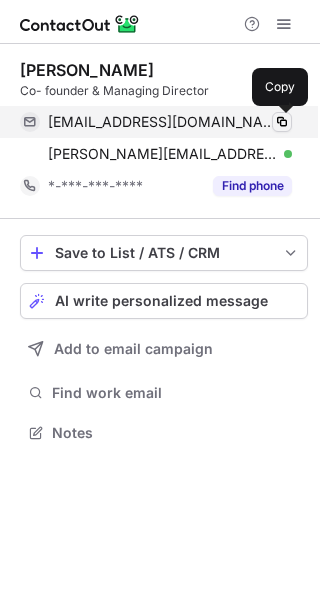 click at bounding box center [282, 122] 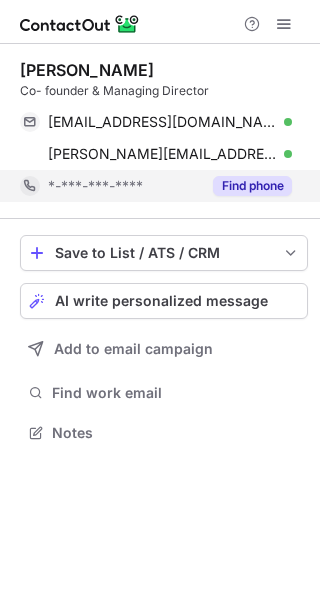 click on "Find phone" at bounding box center [252, 186] 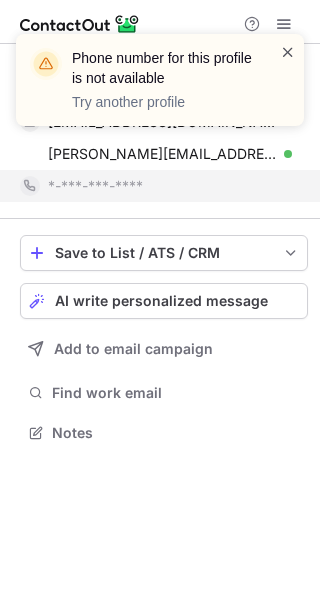 click at bounding box center [288, 52] 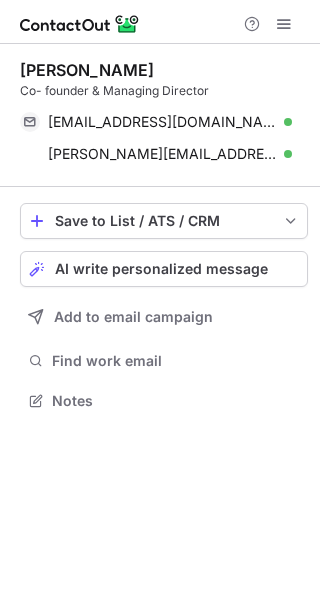 scroll, scrollTop: 386, scrollLeft: 320, axis: both 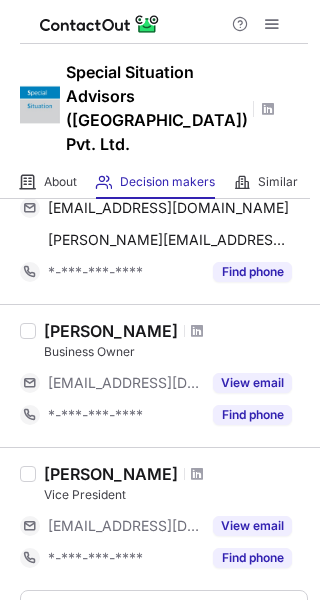click at bounding box center [197, 331] 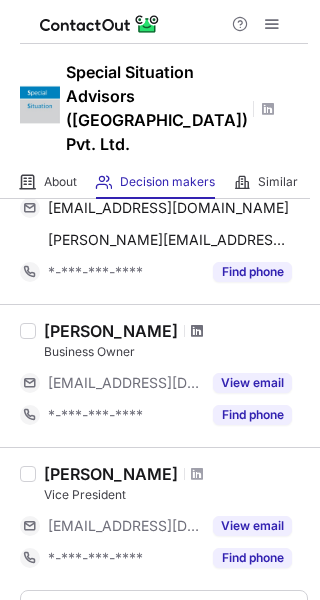 click at bounding box center [197, 331] 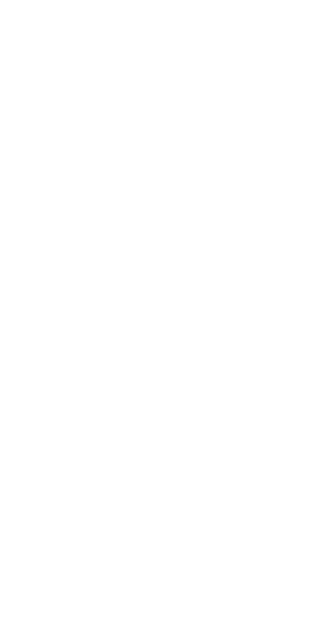 scroll, scrollTop: 0, scrollLeft: 0, axis: both 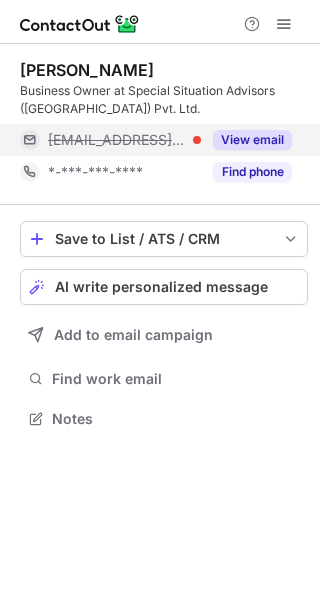 click on "View email" at bounding box center [252, 140] 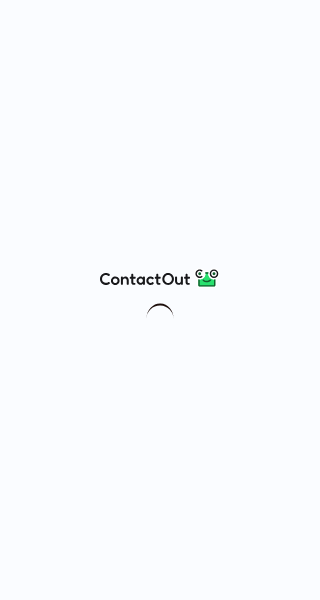 scroll, scrollTop: 0, scrollLeft: 0, axis: both 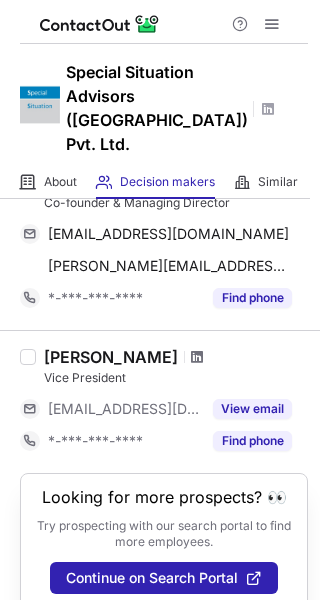 click at bounding box center [197, 357] 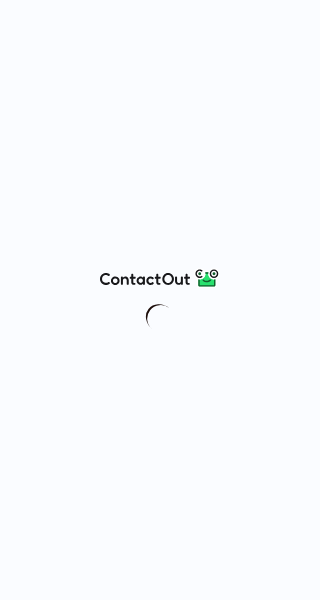 scroll, scrollTop: 0, scrollLeft: 0, axis: both 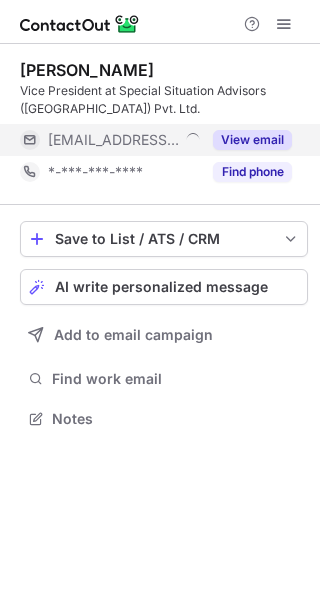 click on "View email" at bounding box center (252, 140) 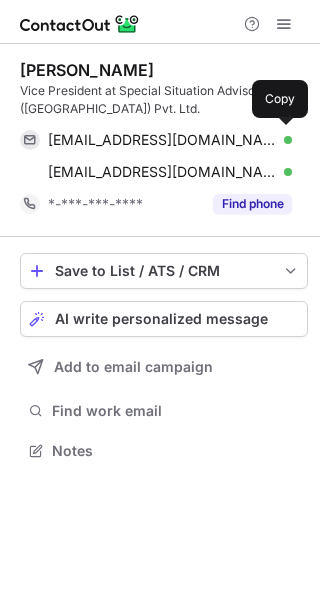 scroll, scrollTop: 10, scrollLeft: 10, axis: both 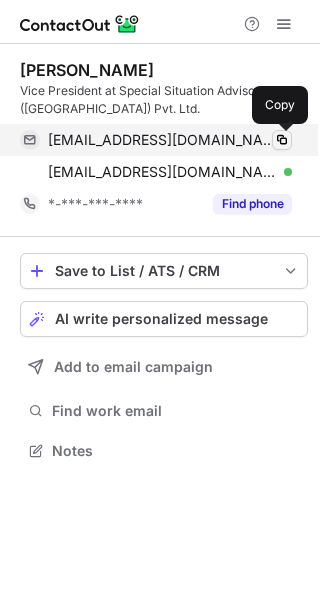click at bounding box center (282, 140) 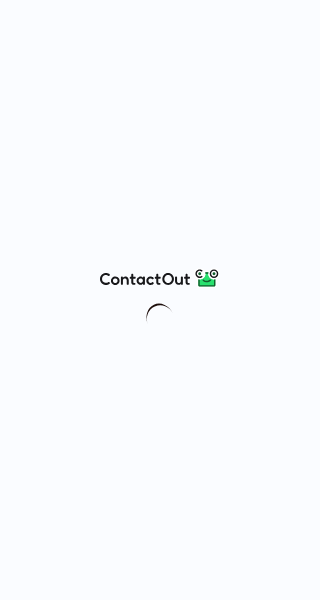 scroll, scrollTop: 0, scrollLeft: 0, axis: both 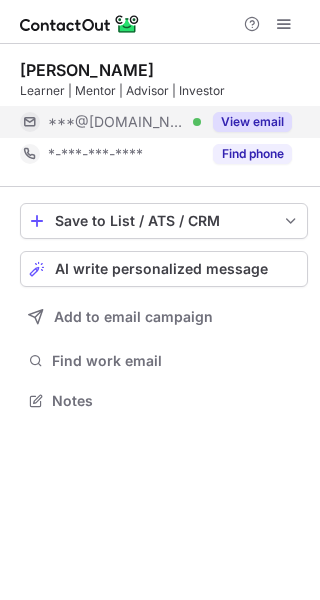 click on "View email" at bounding box center (252, 122) 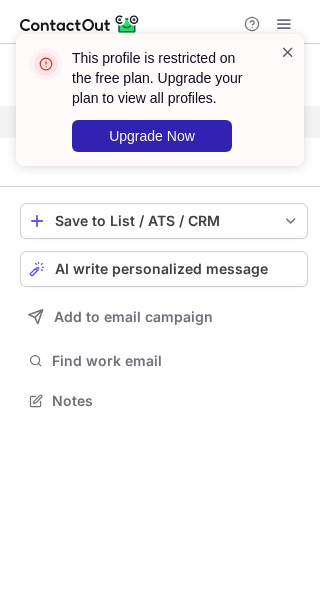click at bounding box center (288, 52) 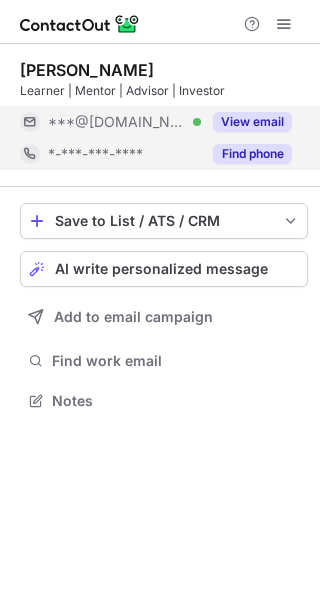 click on "Find phone" at bounding box center (252, 154) 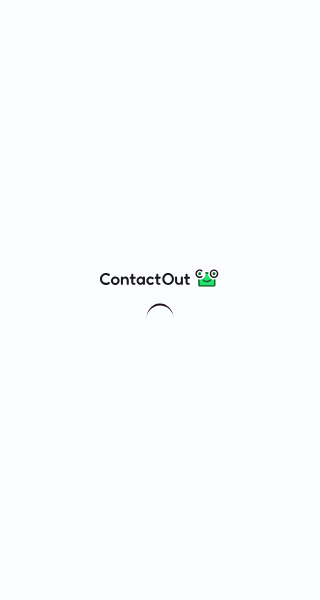 scroll, scrollTop: 0, scrollLeft: 0, axis: both 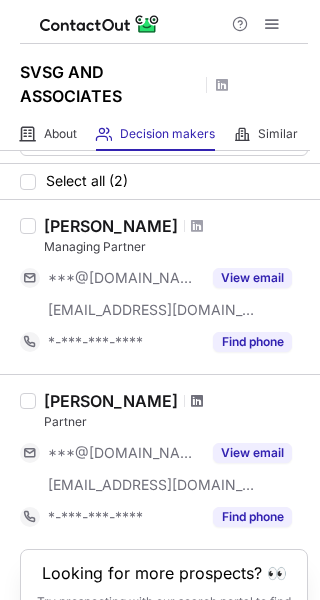 click at bounding box center (197, 401) 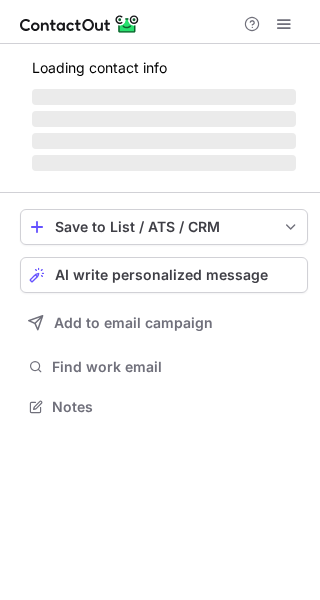 scroll, scrollTop: 0, scrollLeft: 0, axis: both 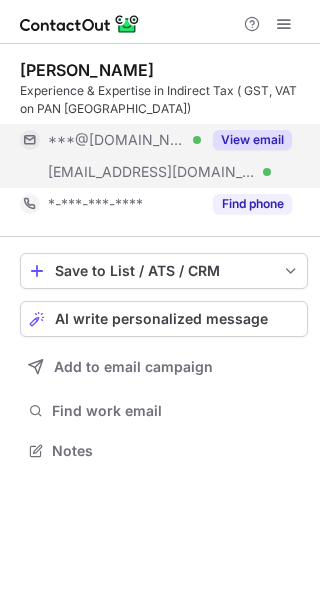 click on "View email" at bounding box center (252, 140) 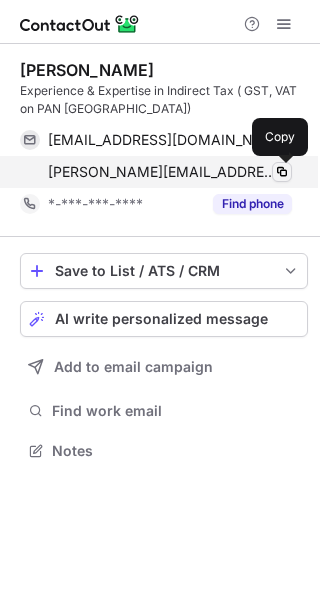 click at bounding box center (282, 172) 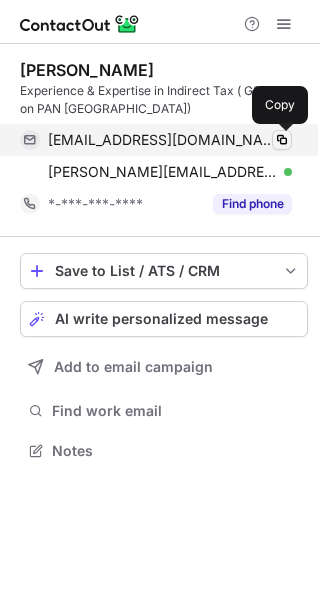 click at bounding box center [282, 140] 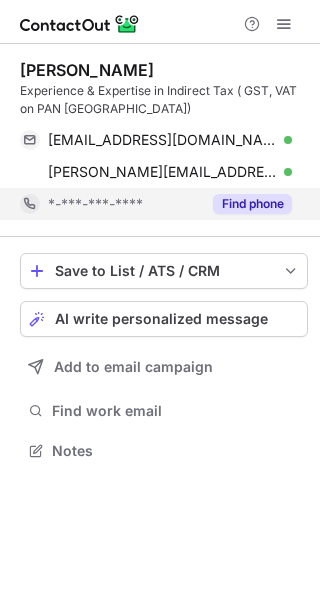 click on "Find phone" at bounding box center (252, 204) 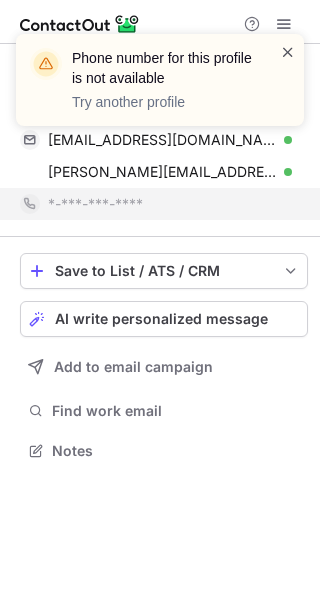 click at bounding box center [288, 52] 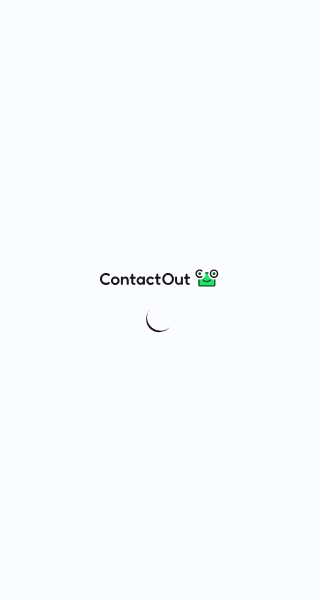 scroll, scrollTop: 0, scrollLeft: 0, axis: both 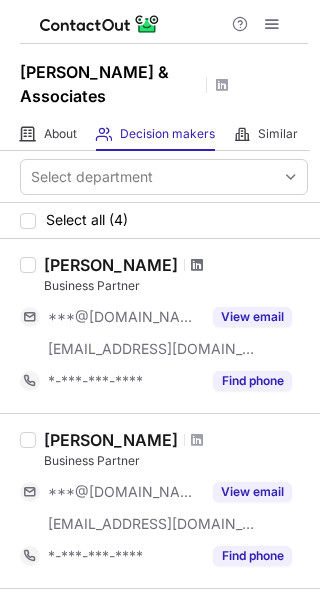 click at bounding box center [197, 265] 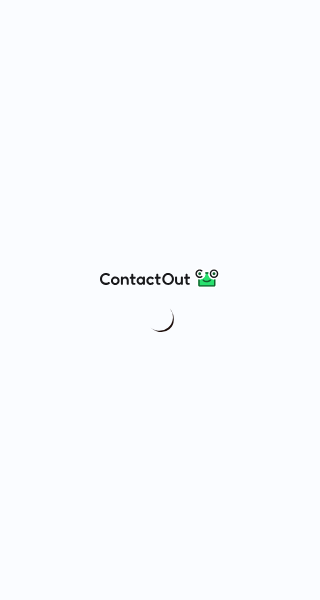 scroll, scrollTop: 0, scrollLeft: 0, axis: both 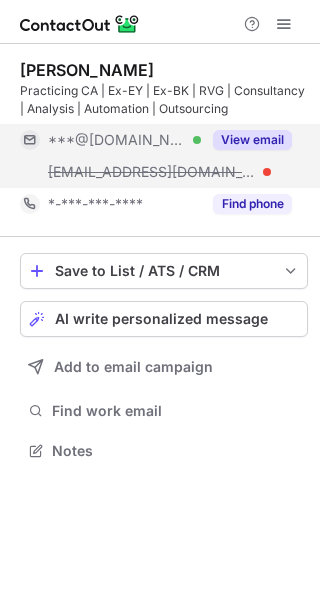 click on "View email" at bounding box center [252, 140] 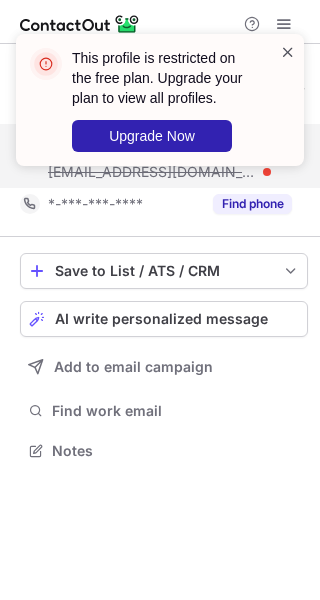 click at bounding box center (288, 52) 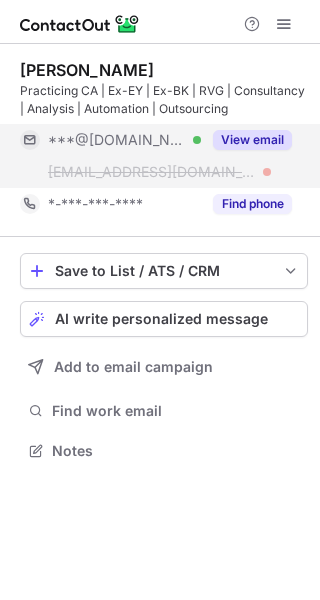 drag, startPoint x: 245, startPoint y: 172, endPoint x: 221, endPoint y: 169, distance: 24.186773 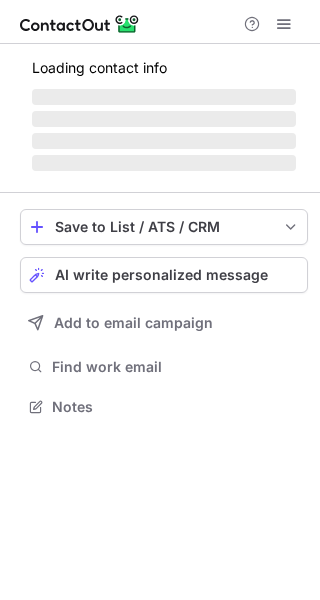 scroll, scrollTop: 0, scrollLeft: 0, axis: both 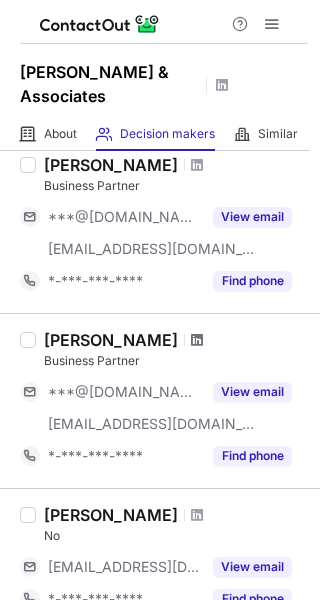click at bounding box center [197, 340] 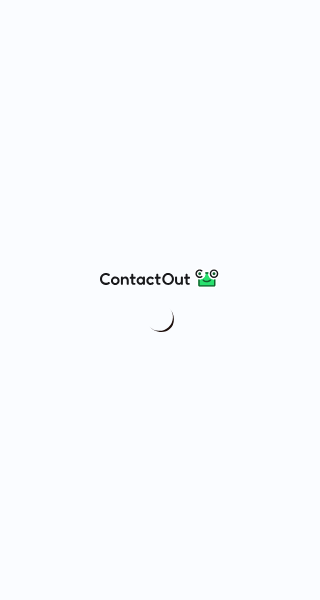 scroll, scrollTop: 0, scrollLeft: 0, axis: both 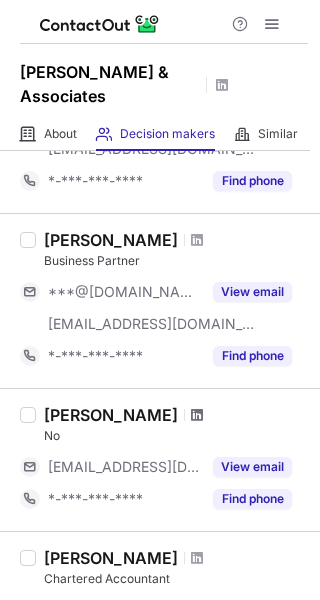 click at bounding box center (197, 415) 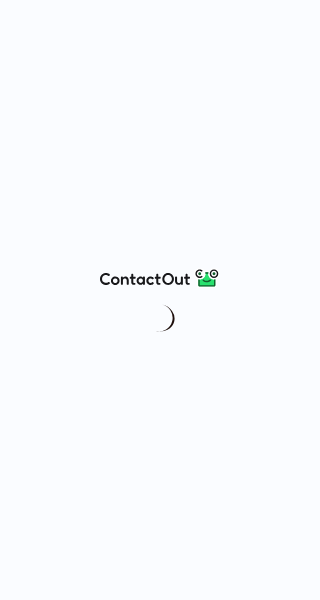 scroll, scrollTop: 0, scrollLeft: 0, axis: both 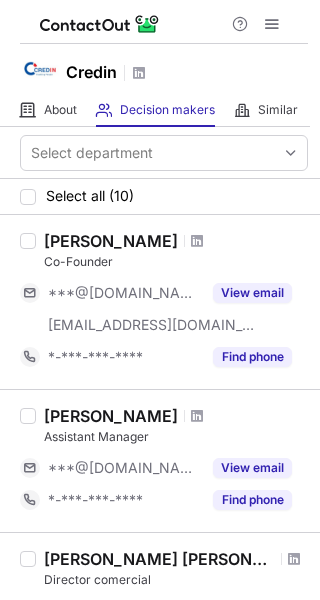 click at bounding box center [197, 241] 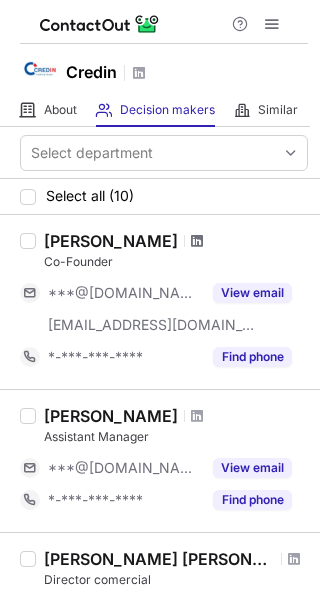 click at bounding box center (197, 241) 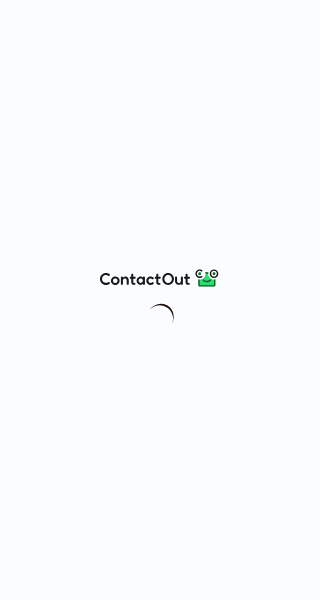 scroll, scrollTop: 0, scrollLeft: 0, axis: both 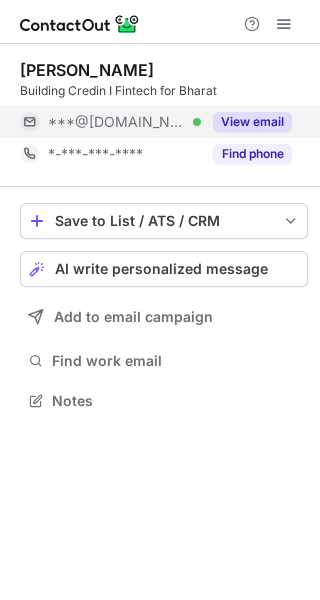 click on "View email" at bounding box center (252, 122) 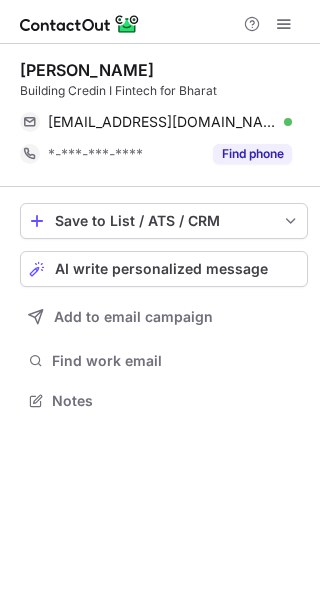scroll, scrollTop: 0, scrollLeft: 0, axis: both 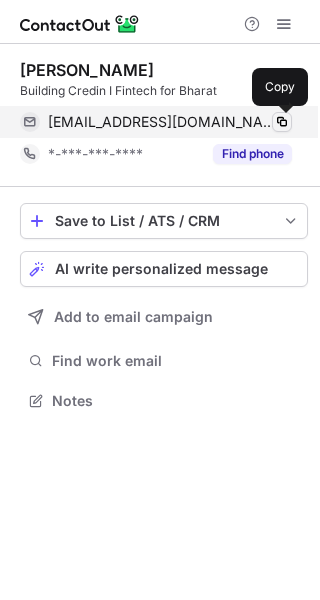 click at bounding box center [282, 122] 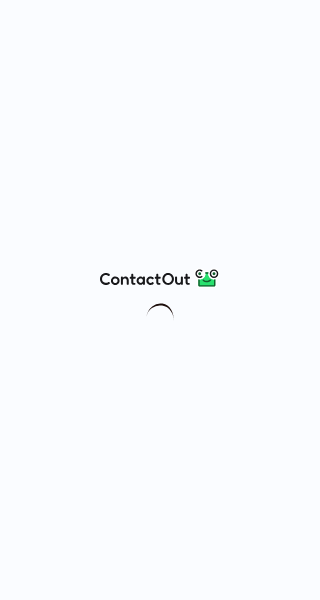 scroll, scrollTop: 0, scrollLeft: 0, axis: both 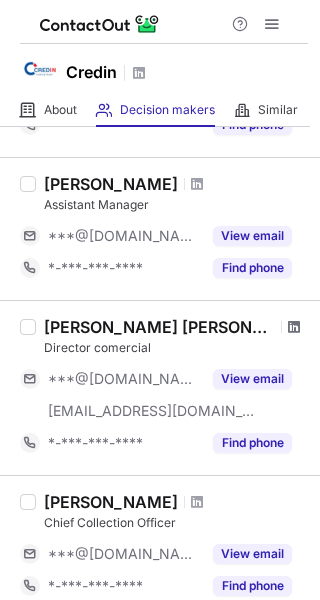 click at bounding box center [294, 327] 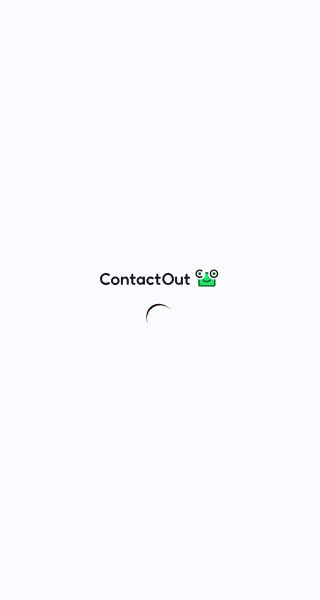 scroll, scrollTop: 0, scrollLeft: 0, axis: both 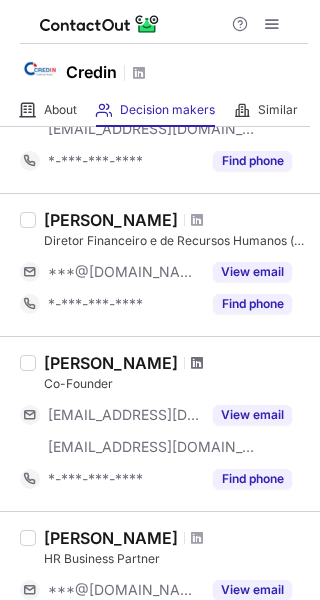 click at bounding box center (197, 363) 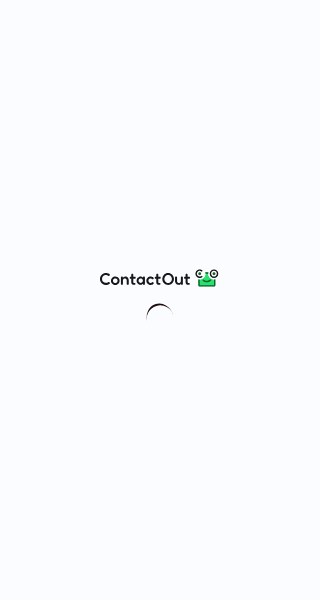 scroll, scrollTop: 0, scrollLeft: 0, axis: both 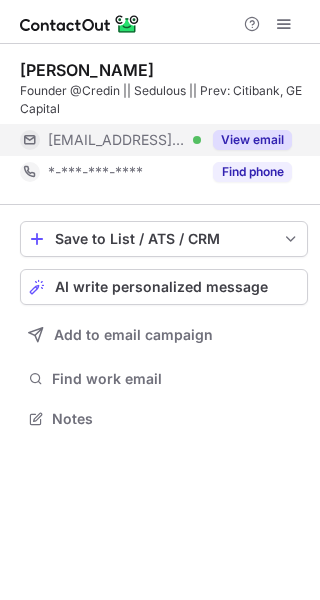 click on "View email" at bounding box center [252, 140] 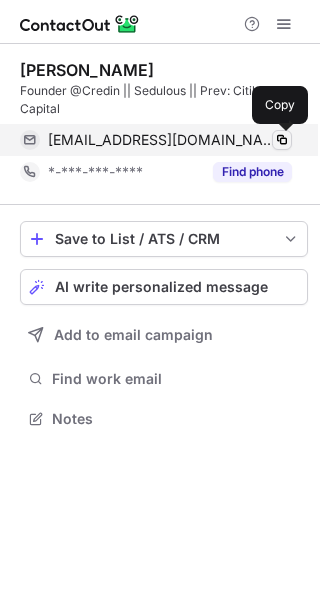 click at bounding box center (282, 140) 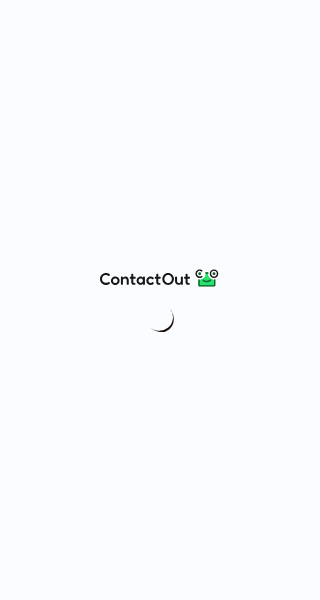 scroll, scrollTop: 0, scrollLeft: 0, axis: both 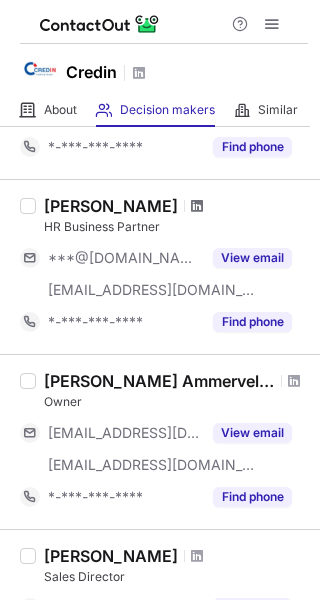 click at bounding box center [197, 206] 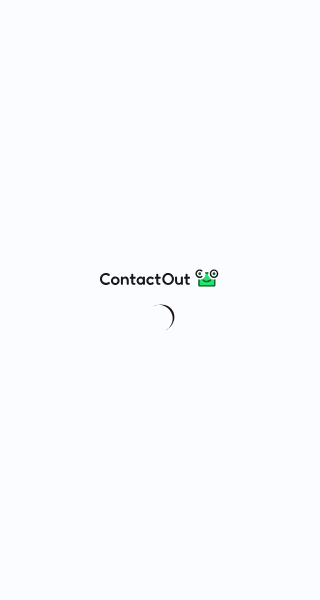 scroll, scrollTop: 0, scrollLeft: 0, axis: both 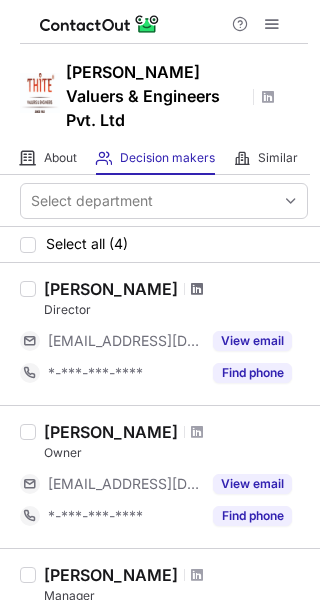click at bounding box center (197, 289) 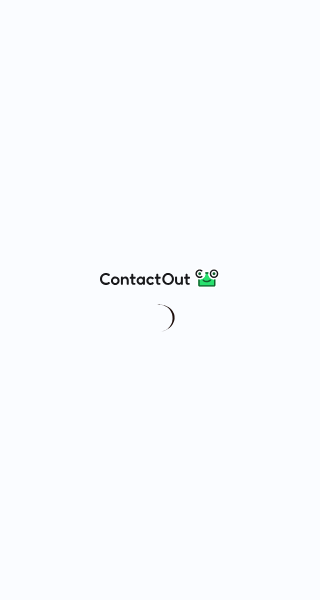 scroll, scrollTop: 0, scrollLeft: 0, axis: both 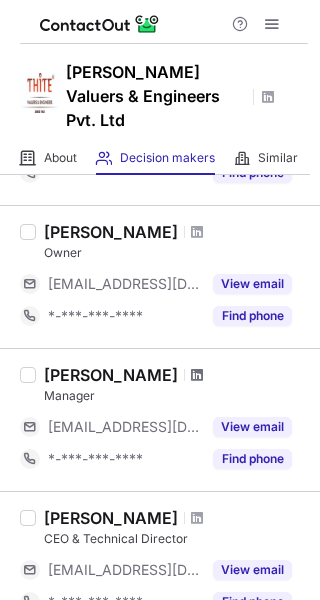 click at bounding box center [197, 375] 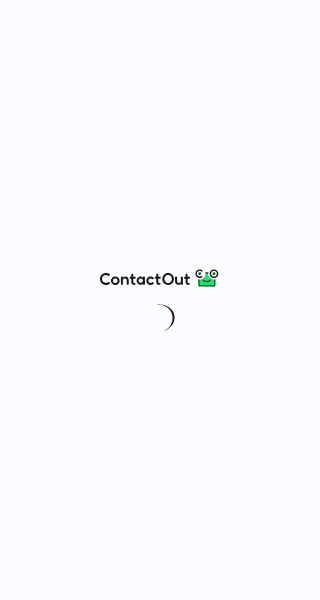 scroll, scrollTop: 0, scrollLeft: 0, axis: both 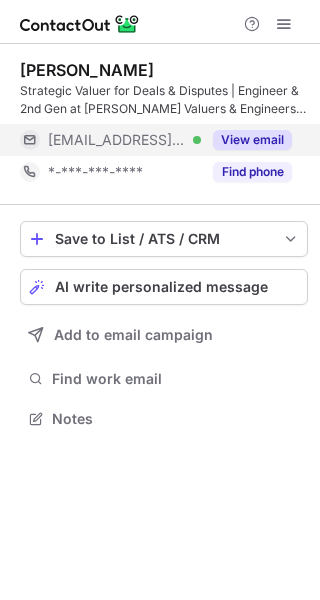 click on "View email" at bounding box center (252, 140) 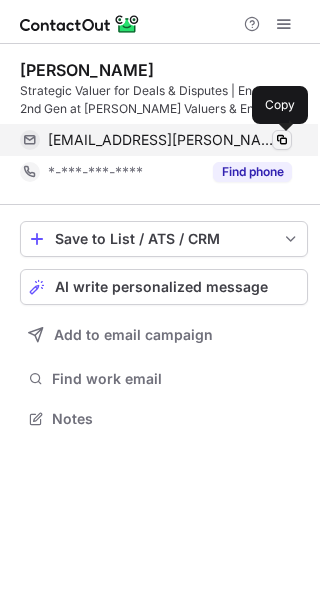 click at bounding box center [282, 140] 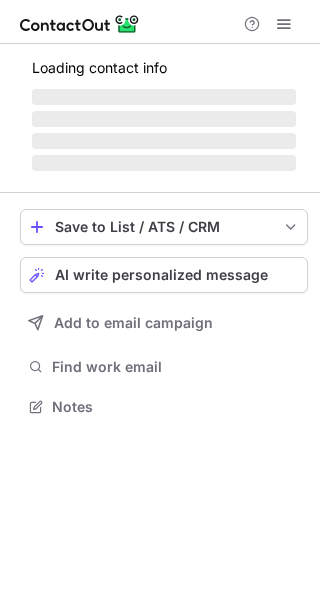 scroll, scrollTop: 0, scrollLeft: 0, axis: both 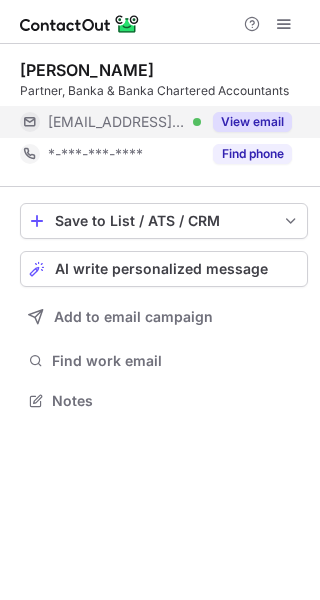 click on "View email" at bounding box center (252, 122) 